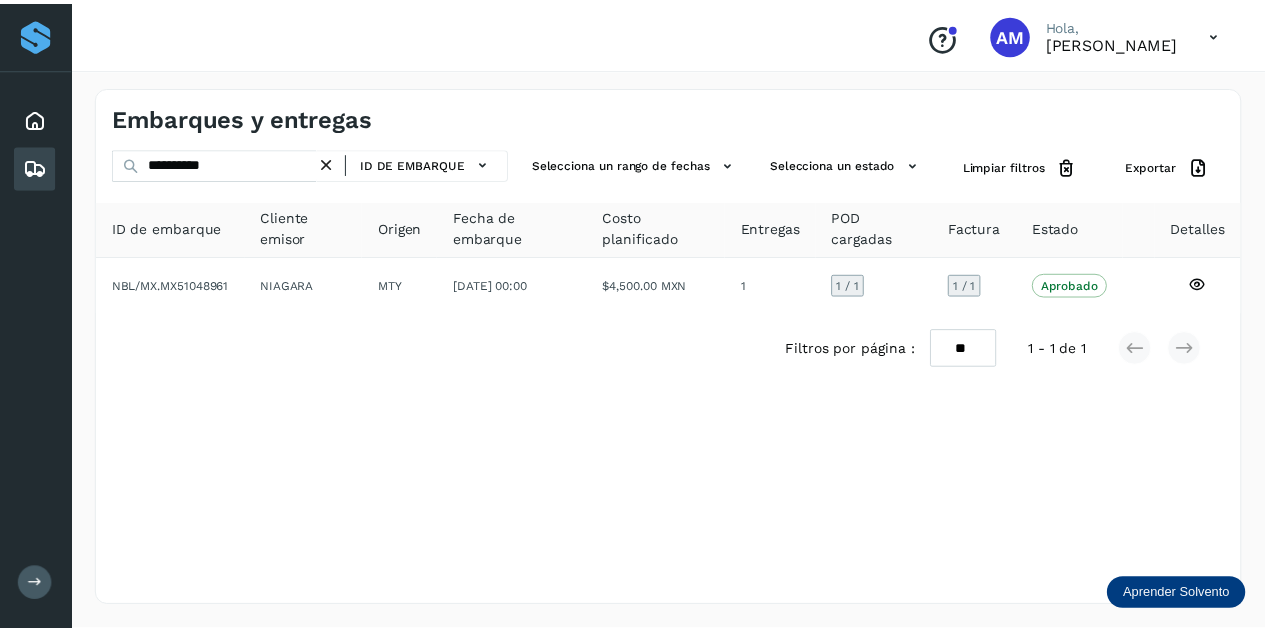 scroll, scrollTop: 0, scrollLeft: 0, axis: both 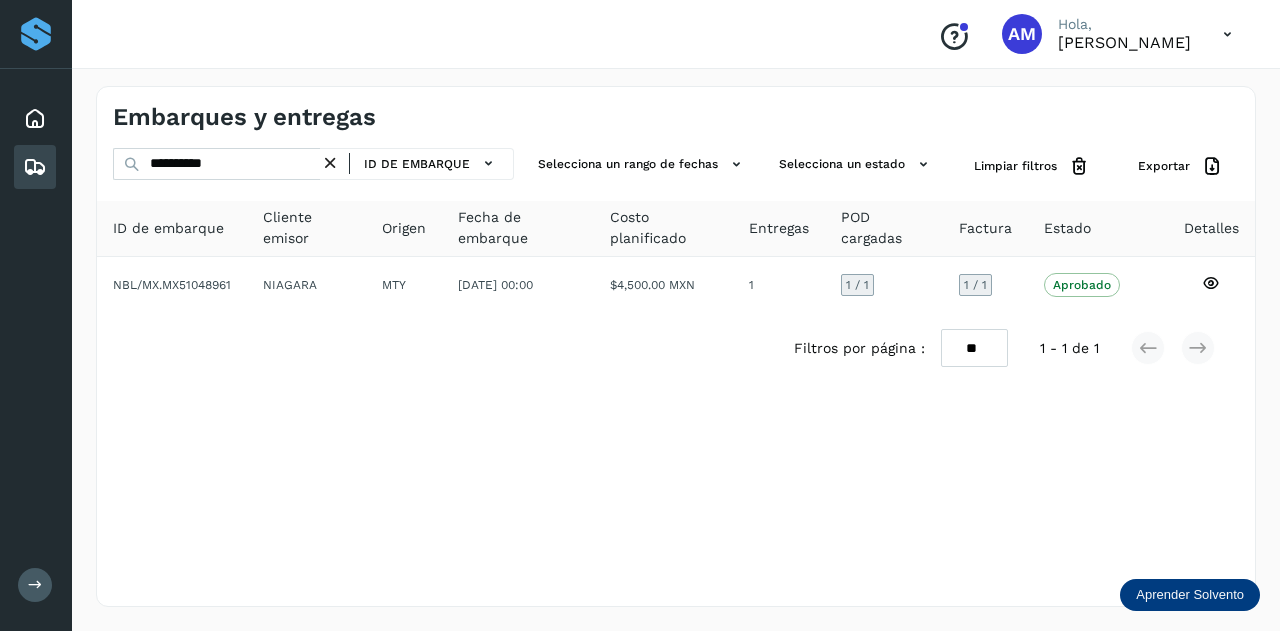 click at bounding box center [330, 163] 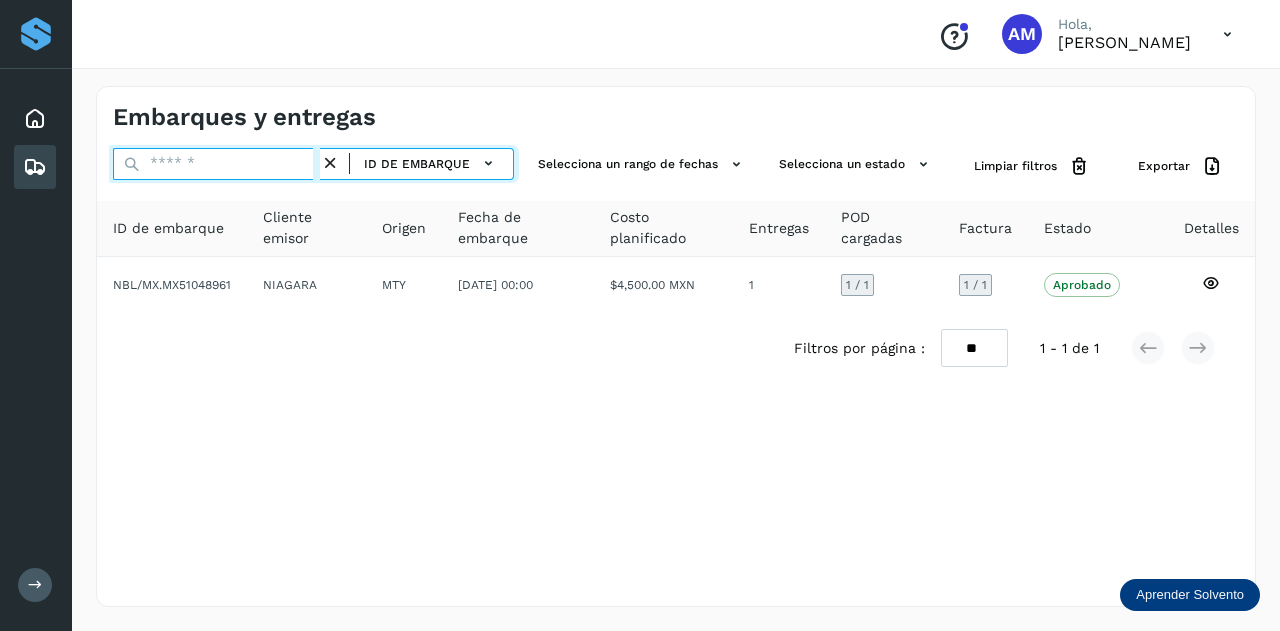 click at bounding box center (216, 164) 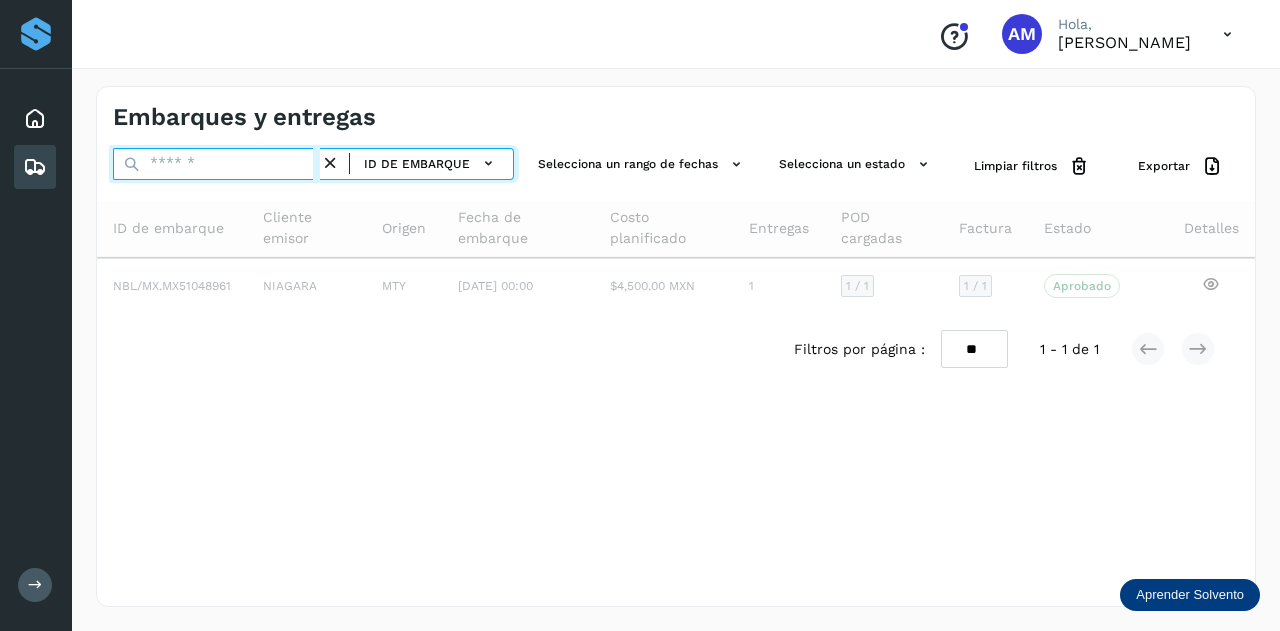 paste on "**********" 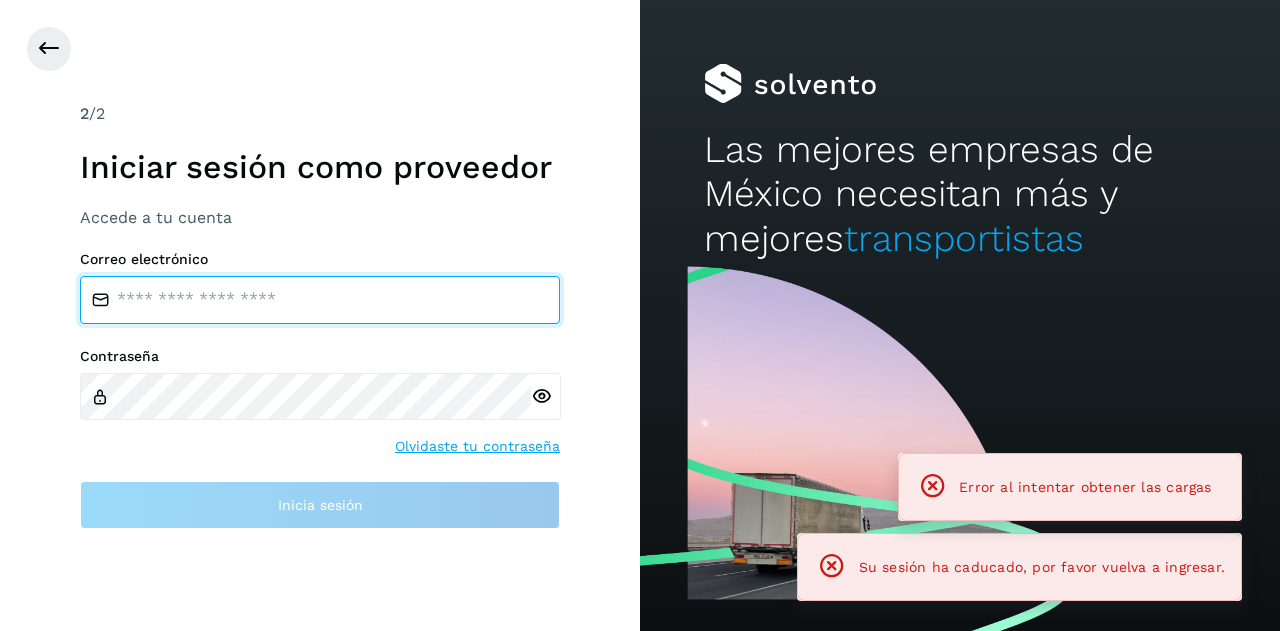 type on "**********" 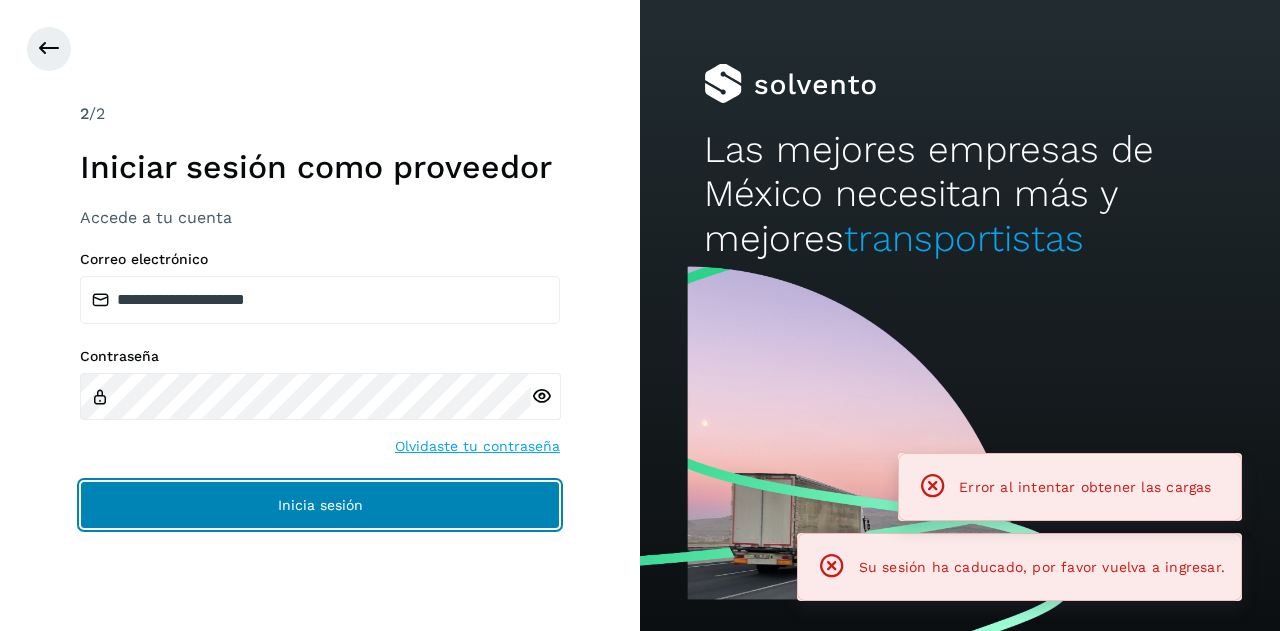 click on "Inicia sesión" 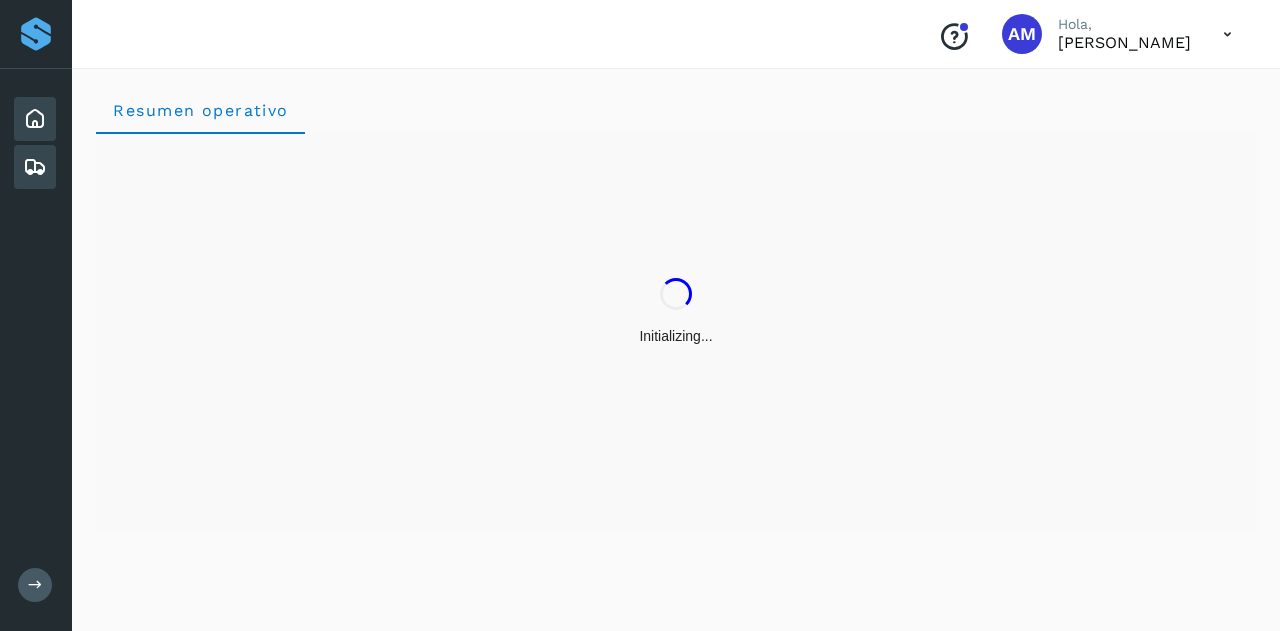 click on "Embarques y entregas" 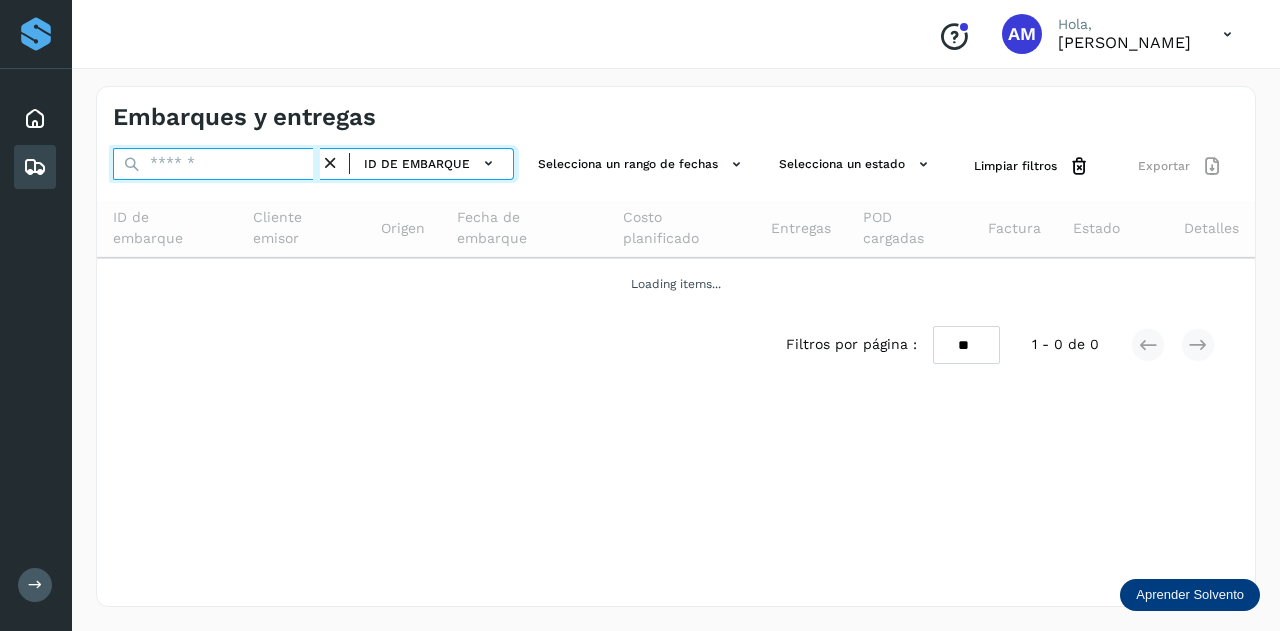 click at bounding box center (216, 164) 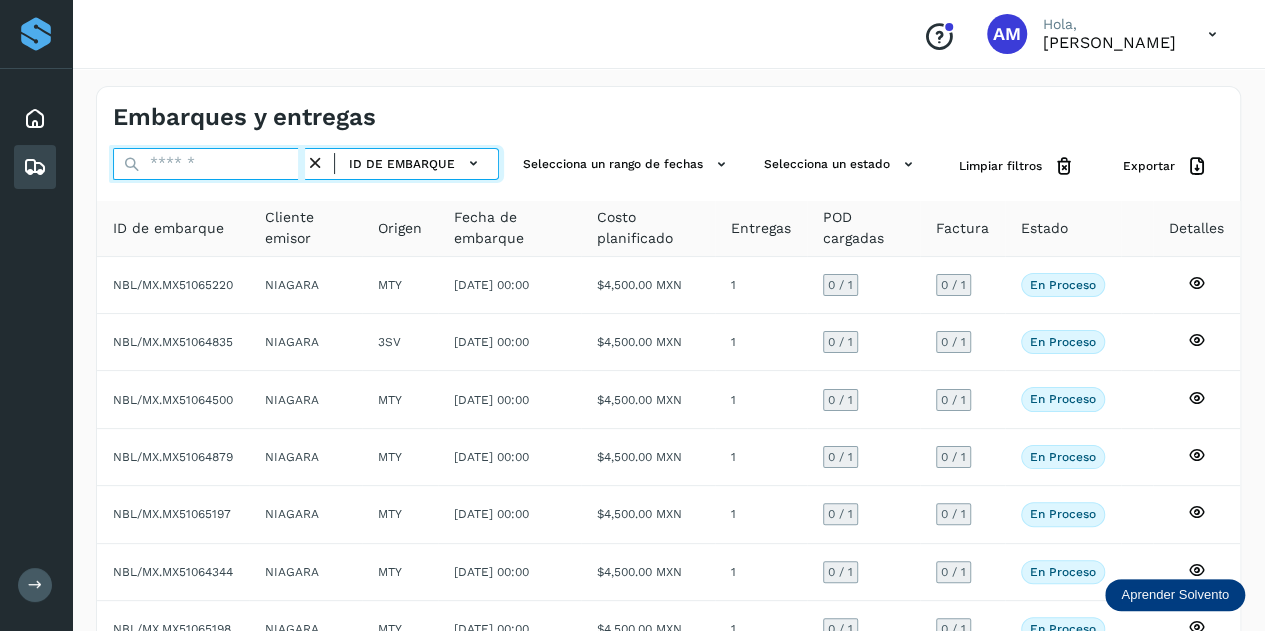 paste on "**********" 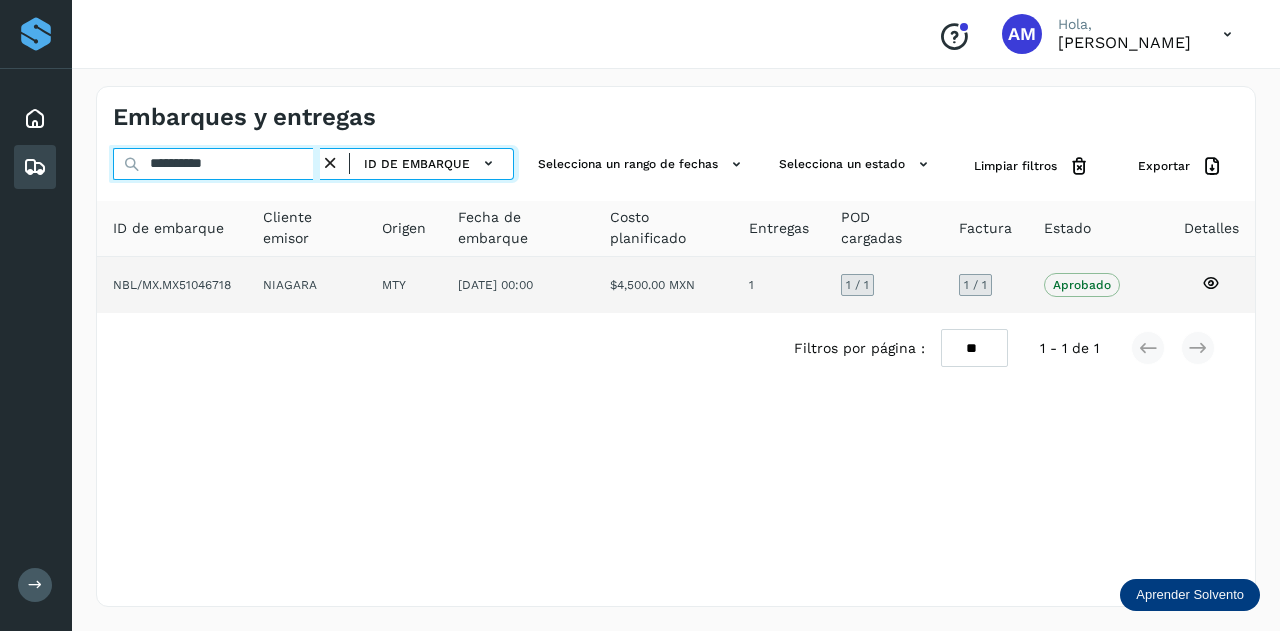 type on "**********" 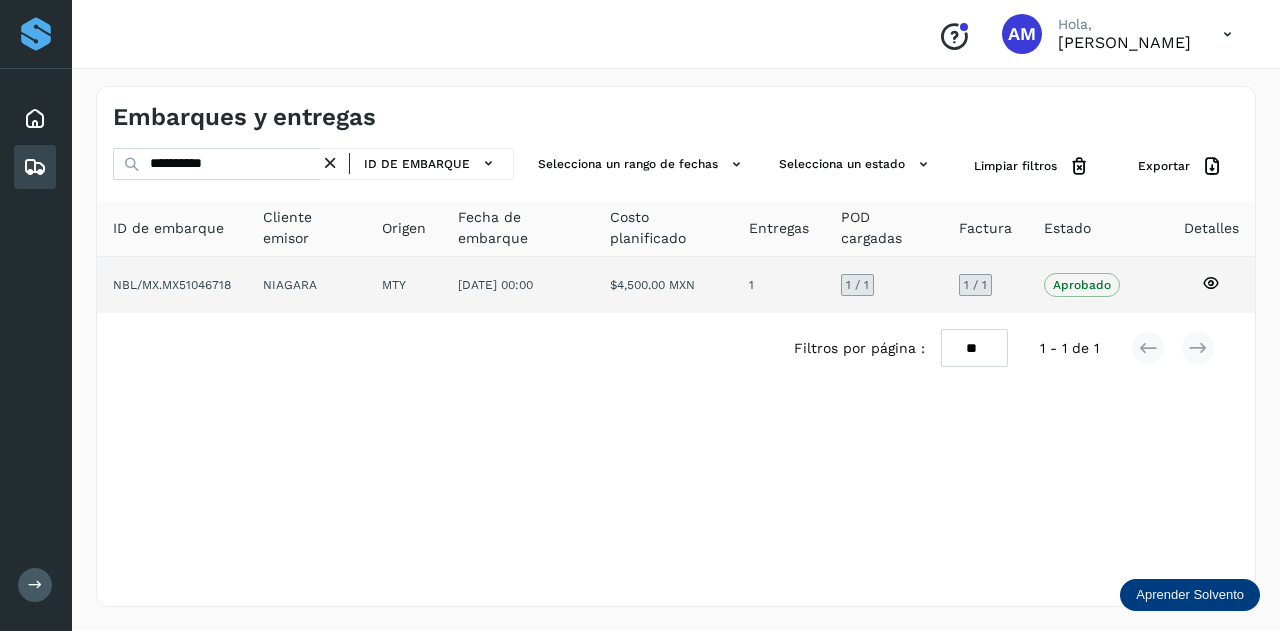 click on "NIAGARA" 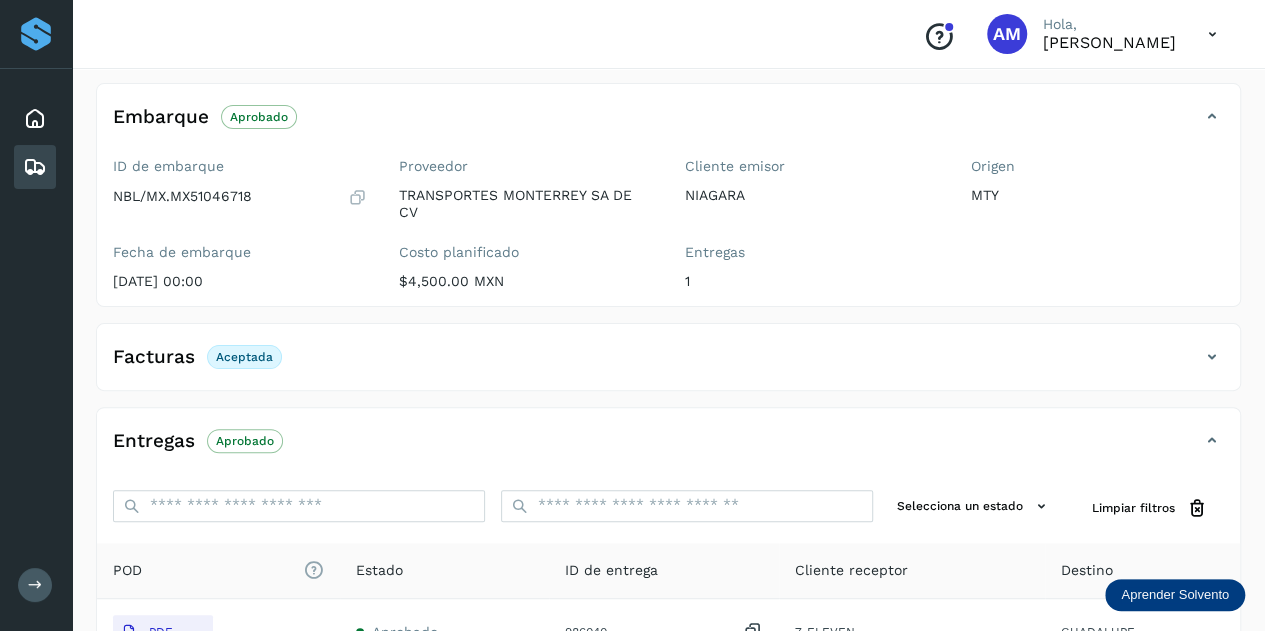 scroll, scrollTop: 200, scrollLeft: 0, axis: vertical 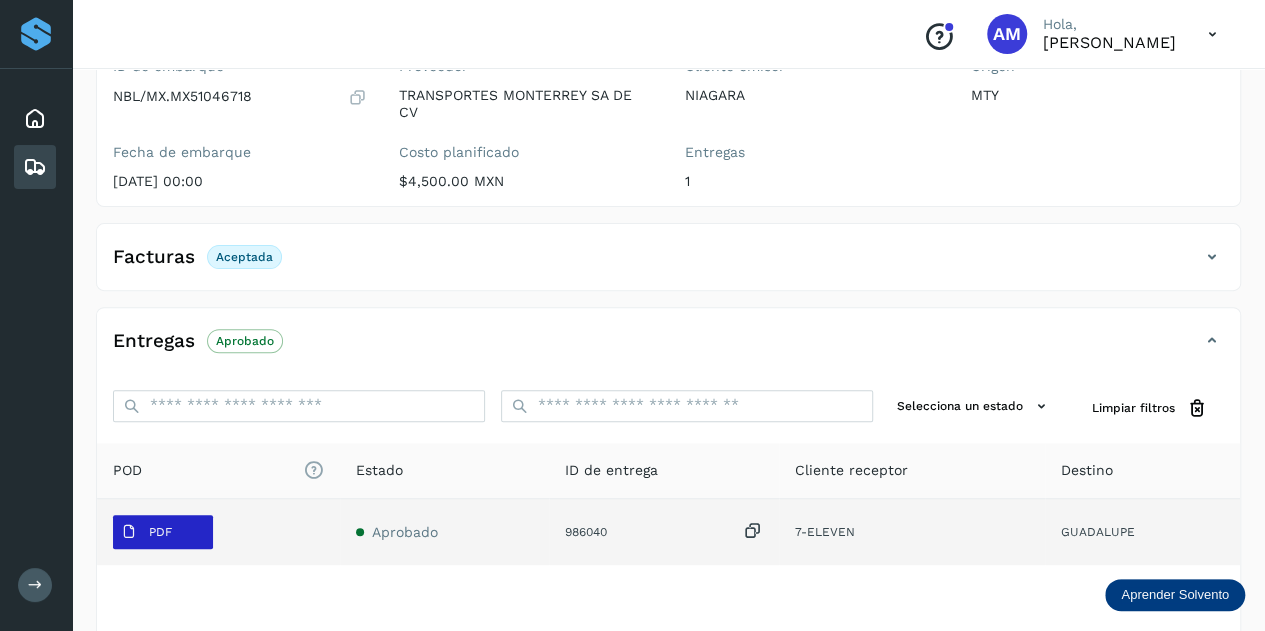 click on "PDF" at bounding box center (146, 532) 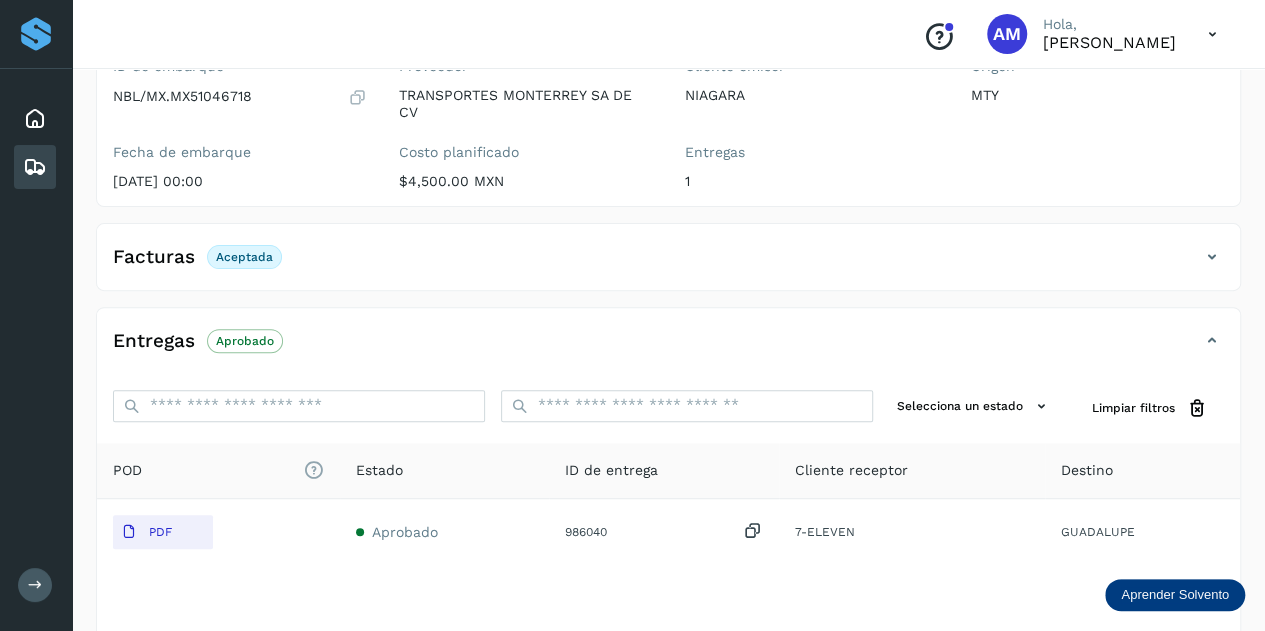 type 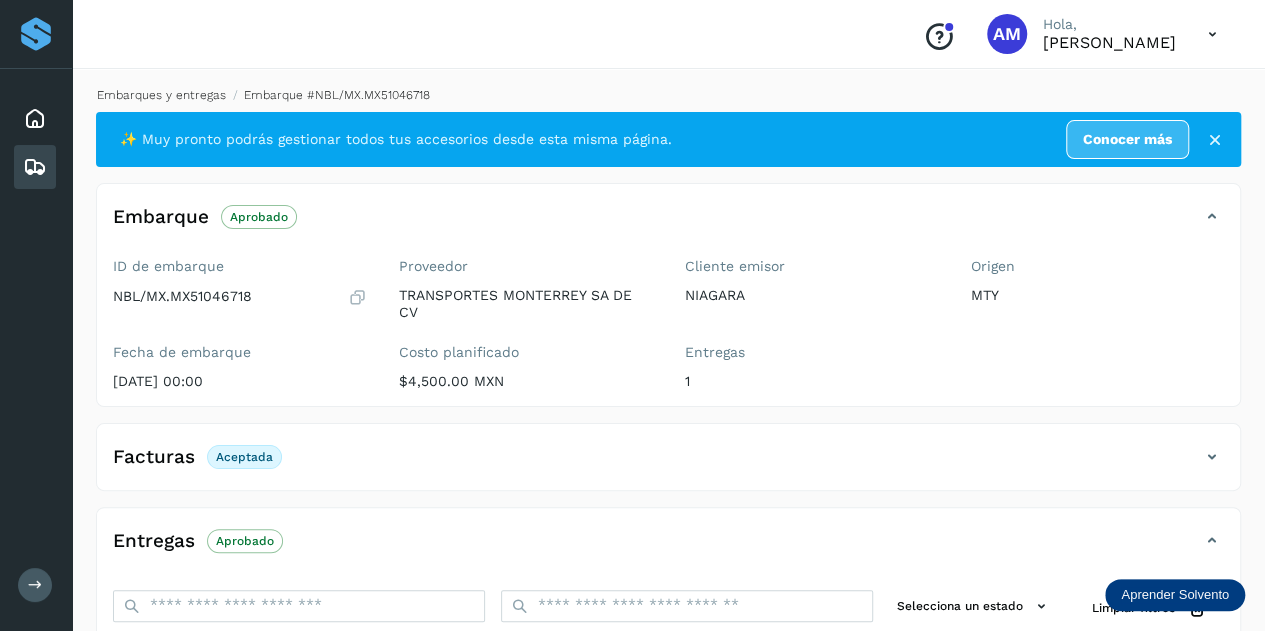 click on "Embarques y entregas" at bounding box center (161, 95) 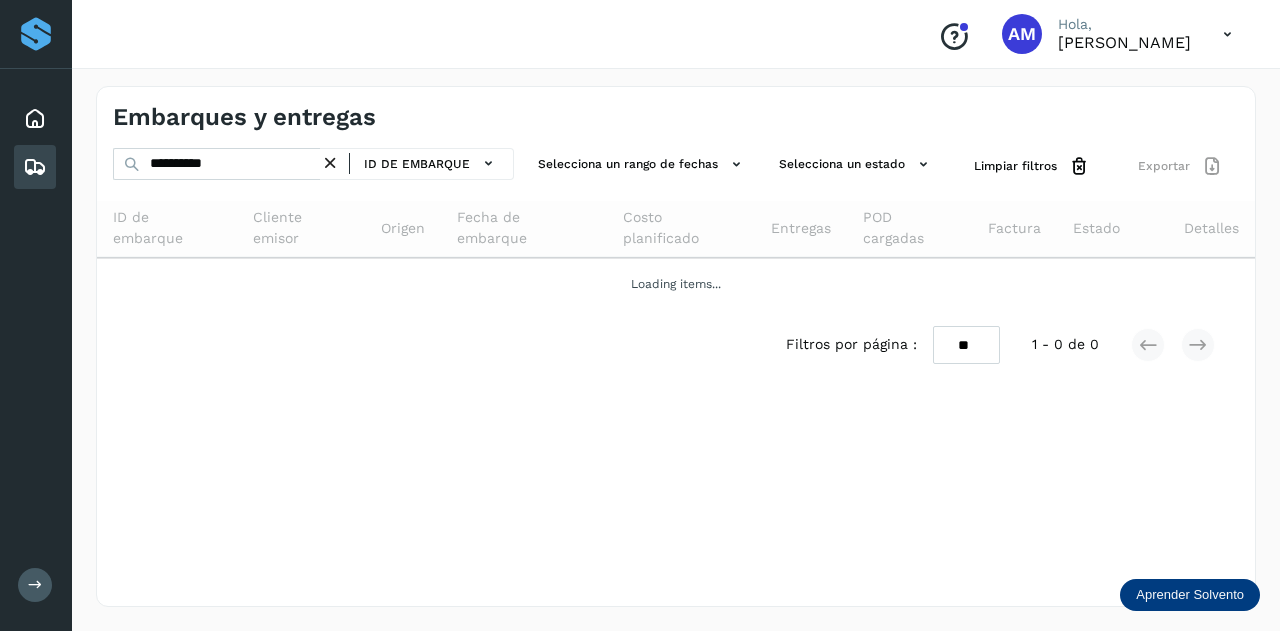 click at bounding box center [330, 163] 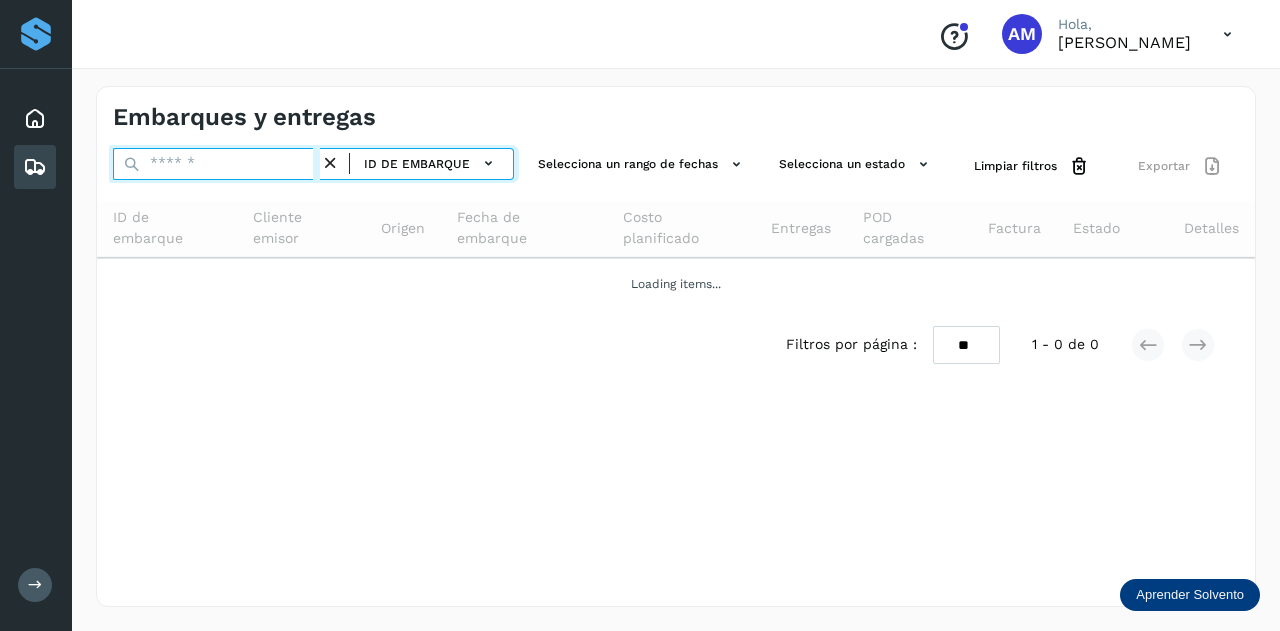 click at bounding box center [216, 164] 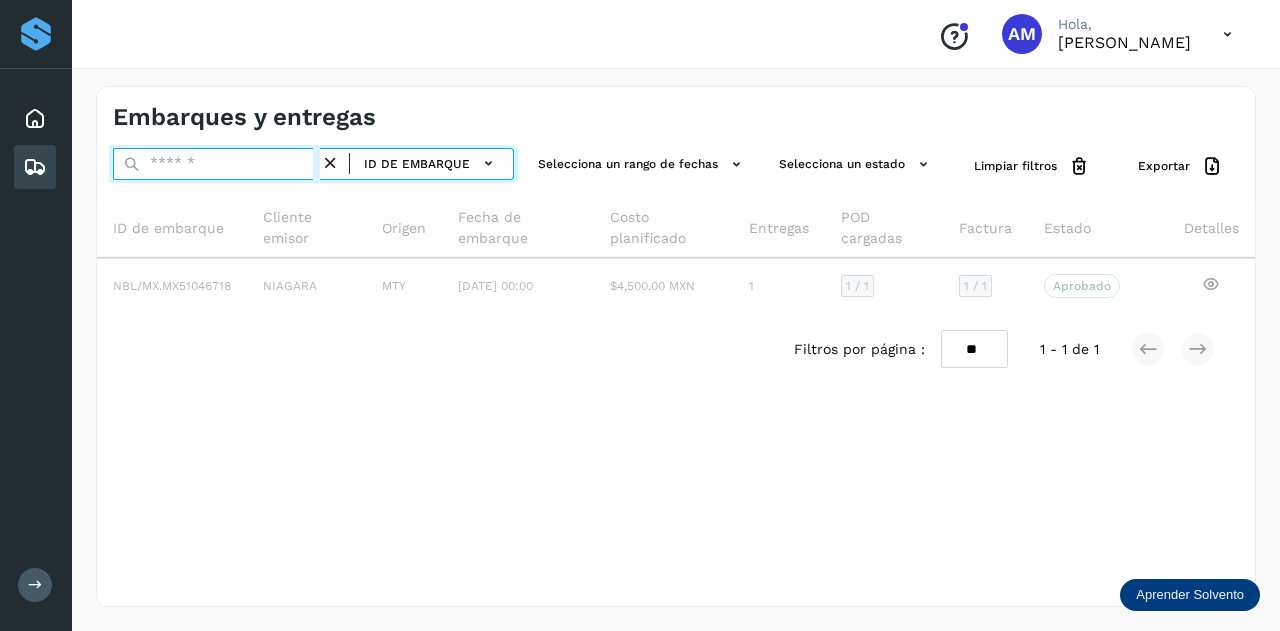 paste on "**********" 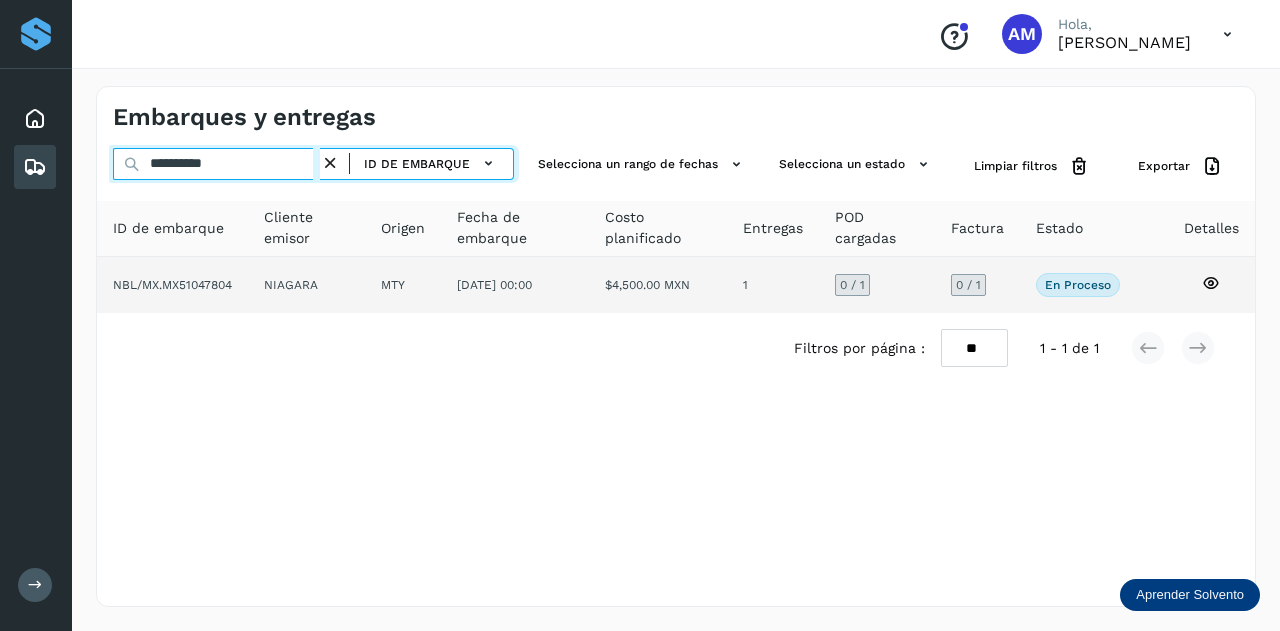 type on "**********" 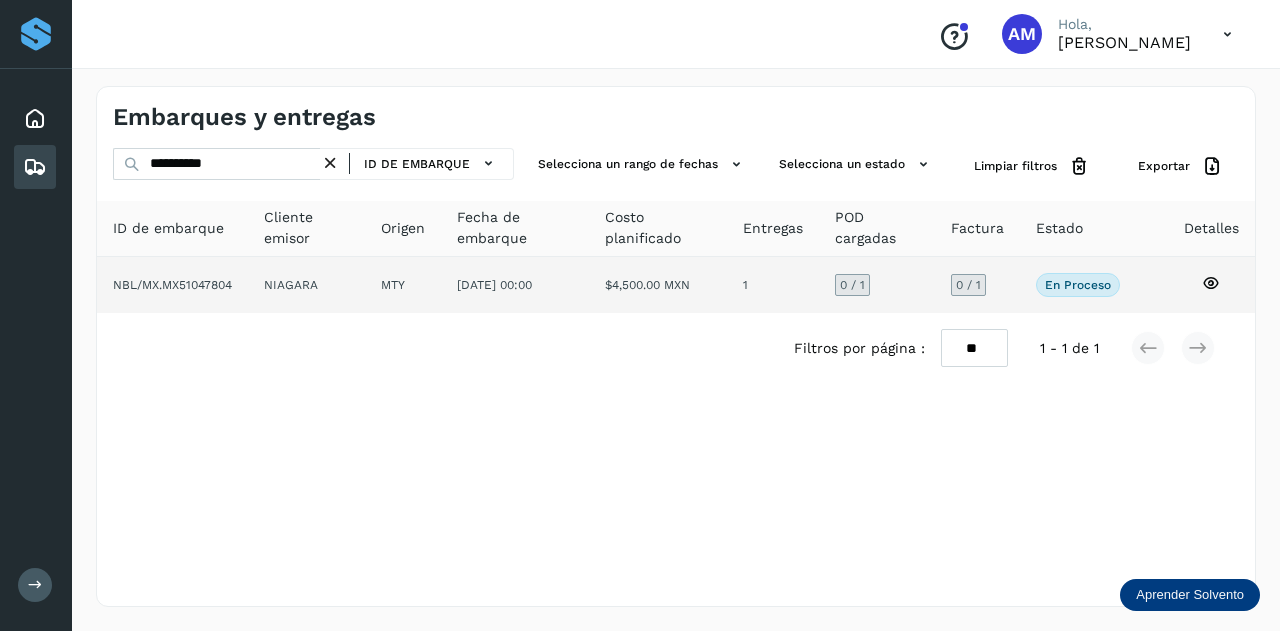click on "NIAGARA" 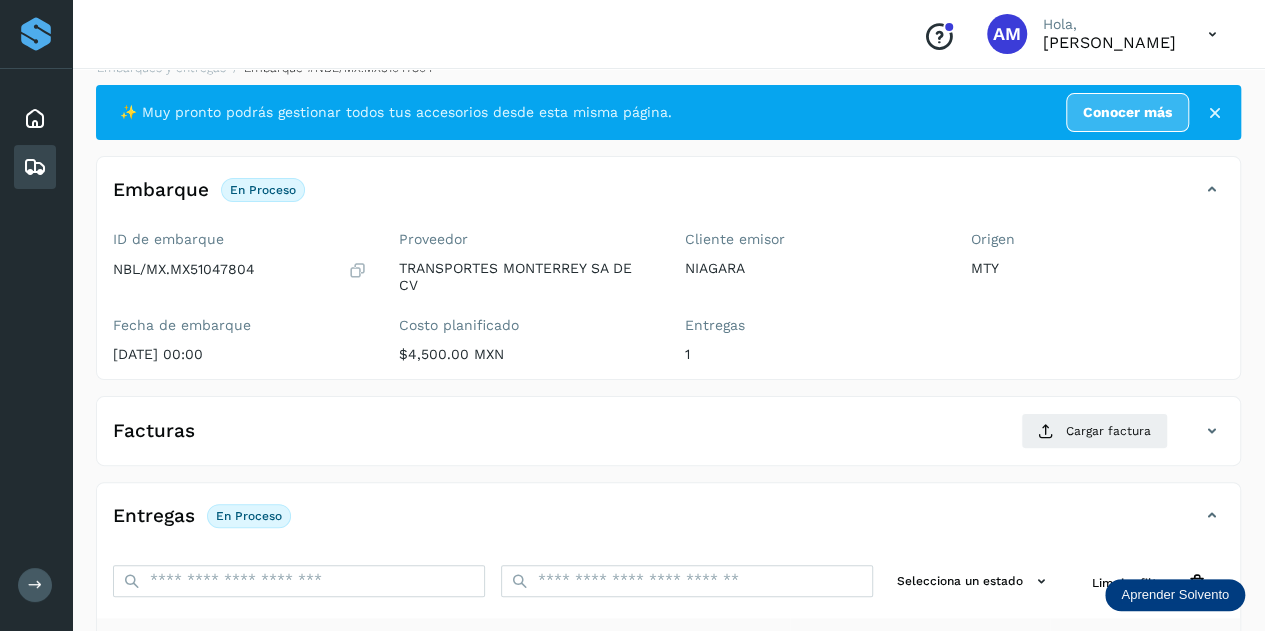 scroll, scrollTop: 0, scrollLeft: 0, axis: both 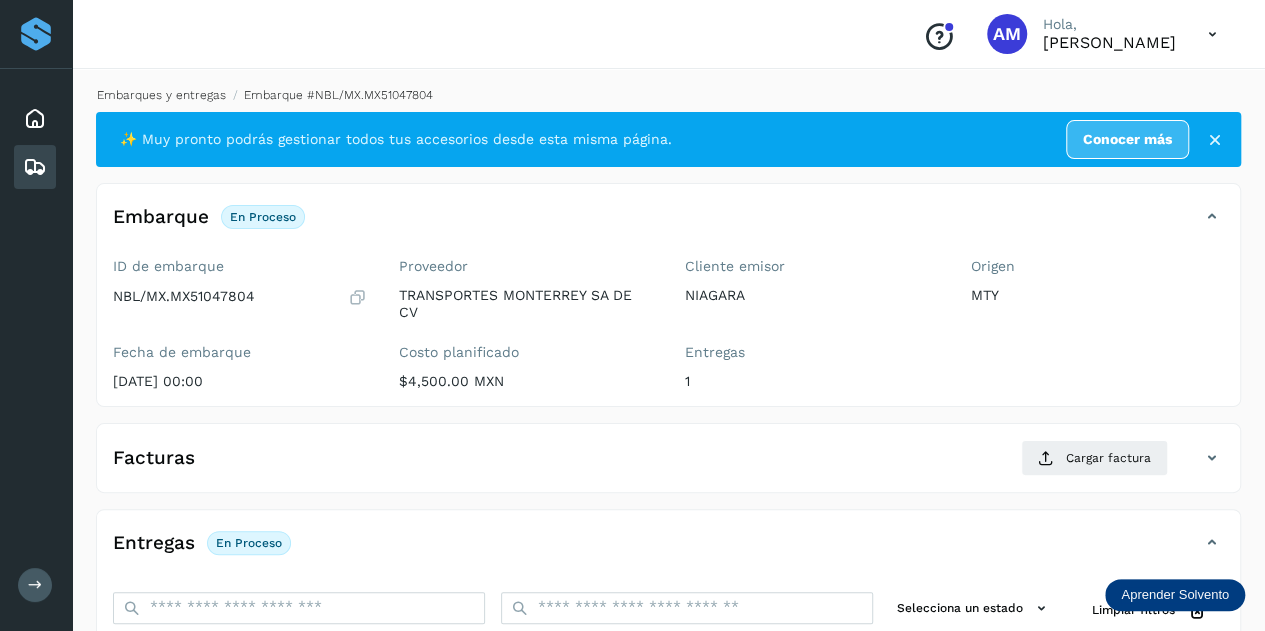 click on "Embarques y entregas" at bounding box center [161, 95] 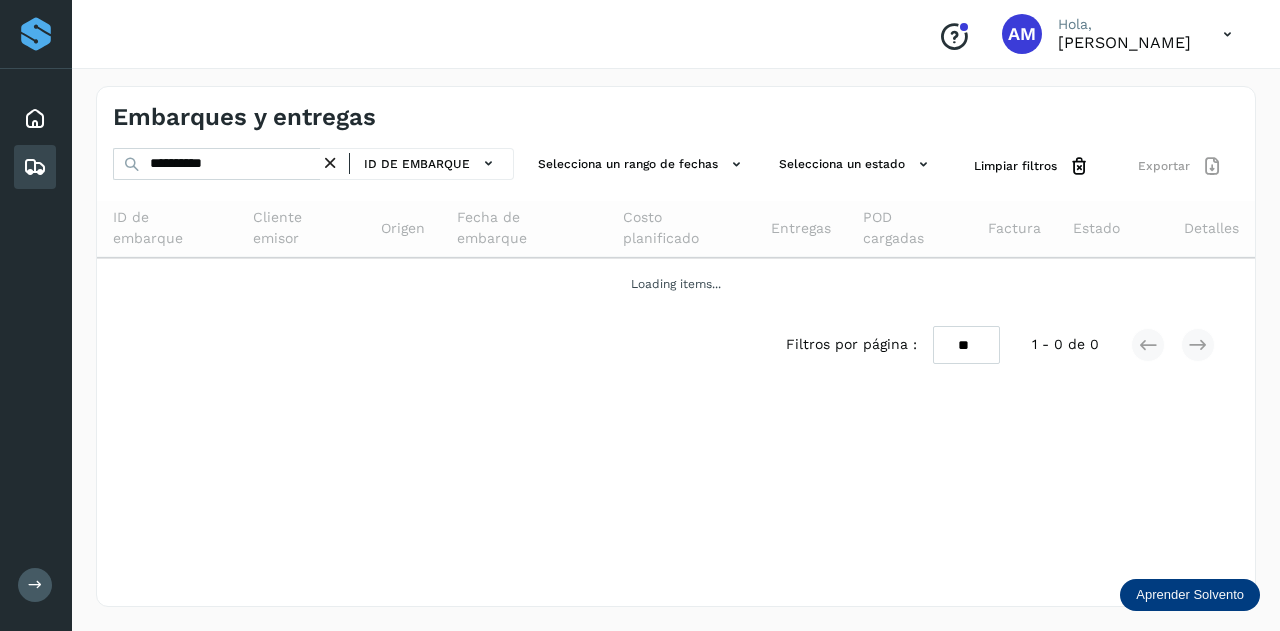 drag, startPoint x: 333, startPoint y: 165, endPoint x: 261, endPoint y: 169, distance: 72.11102 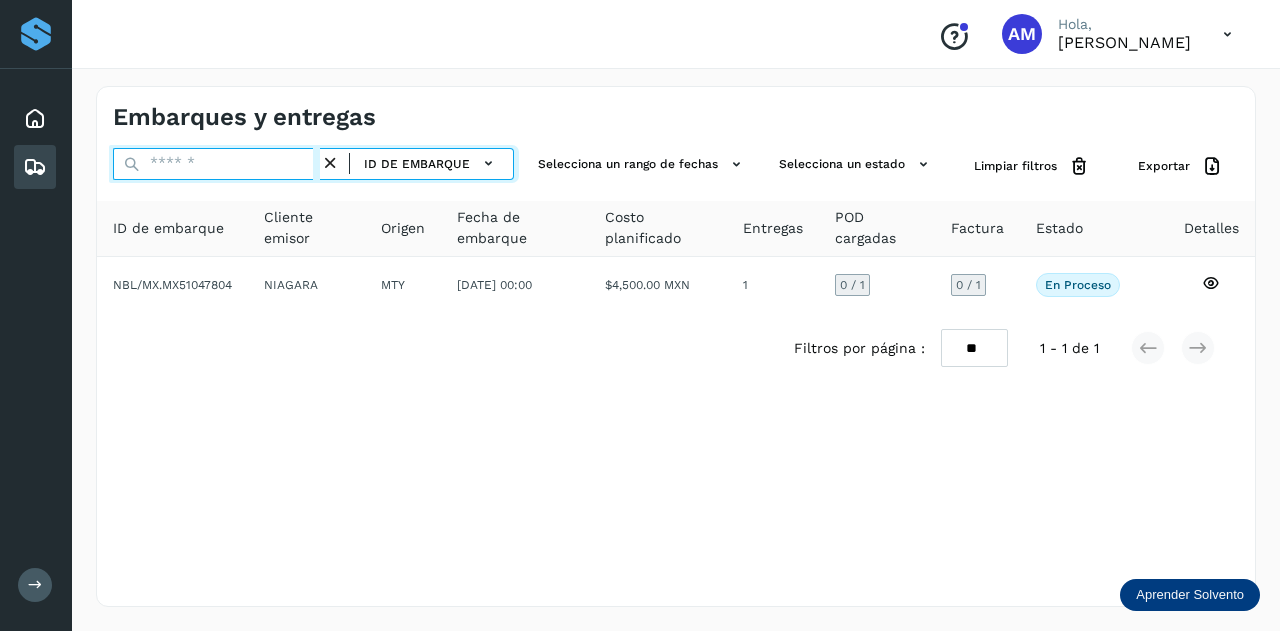 click at bounding box center [216, 164] 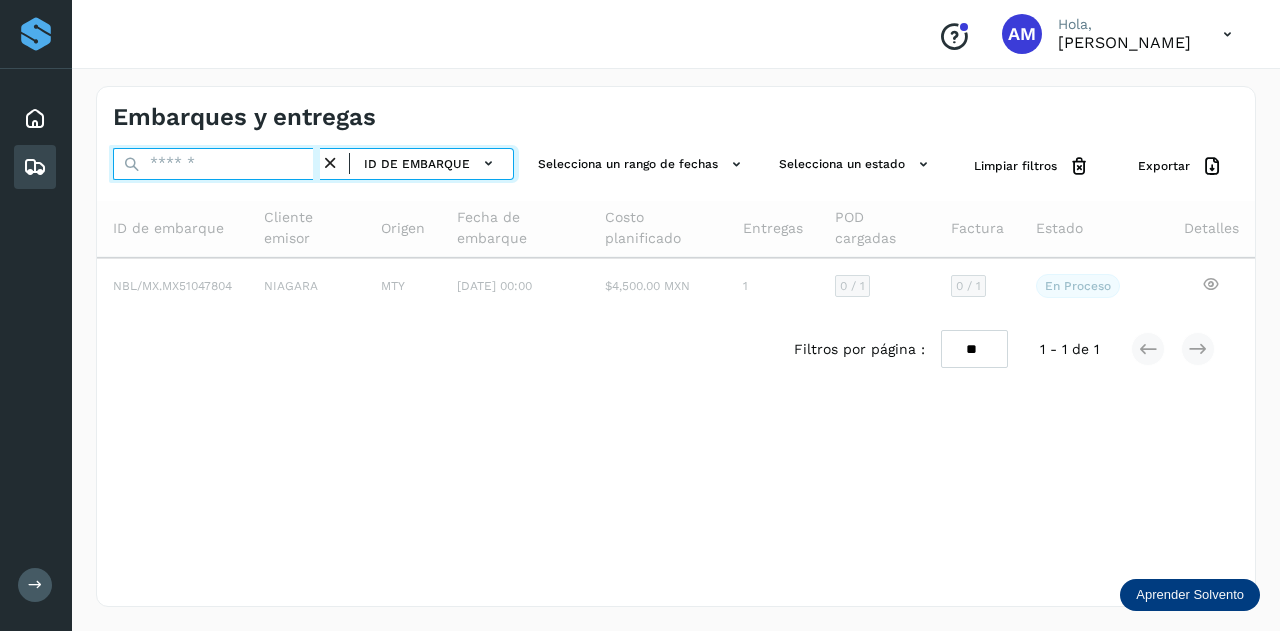 paste on "**********" 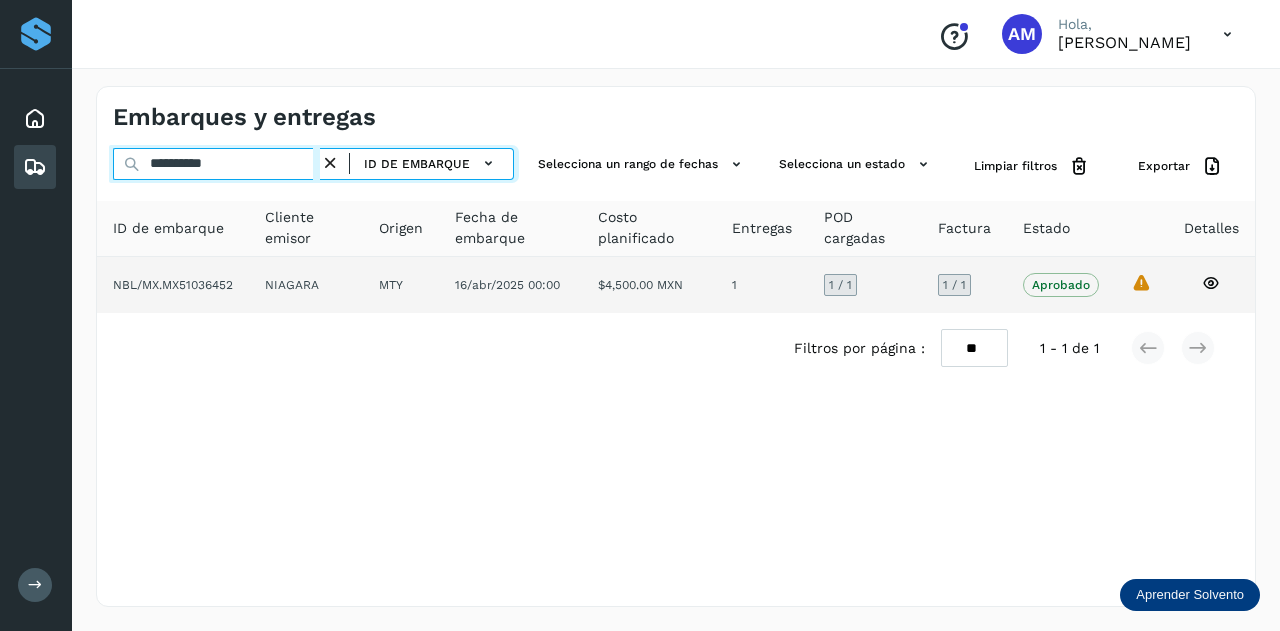 type on "**********" 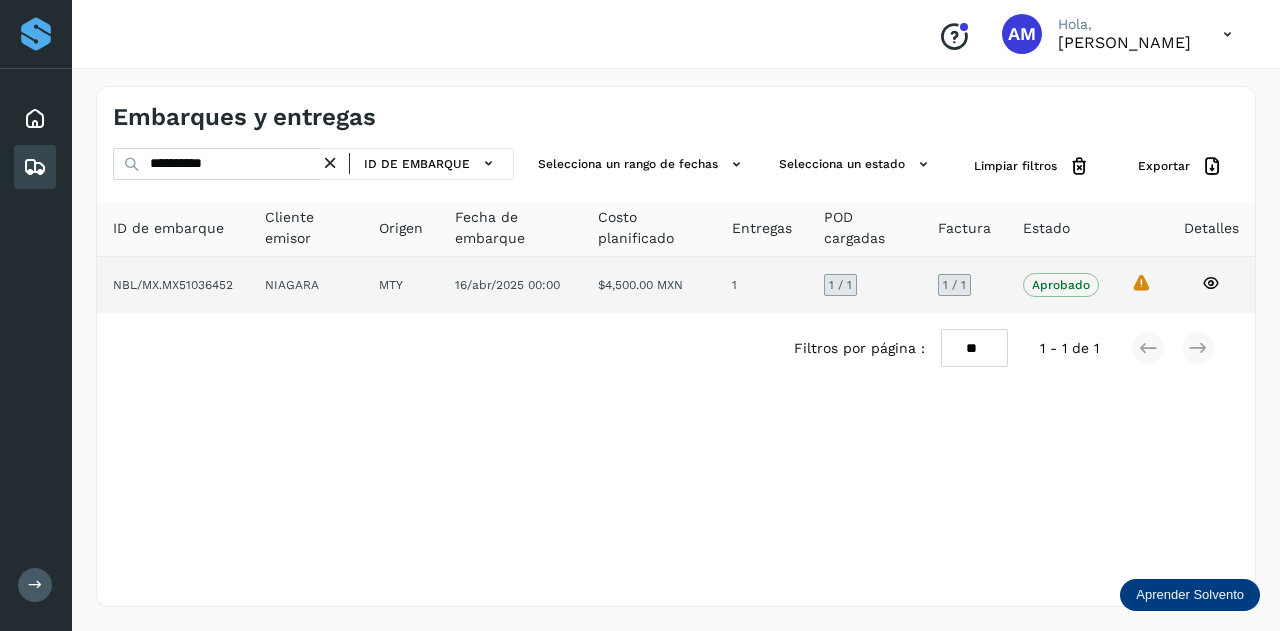 click on "NIAGARA" 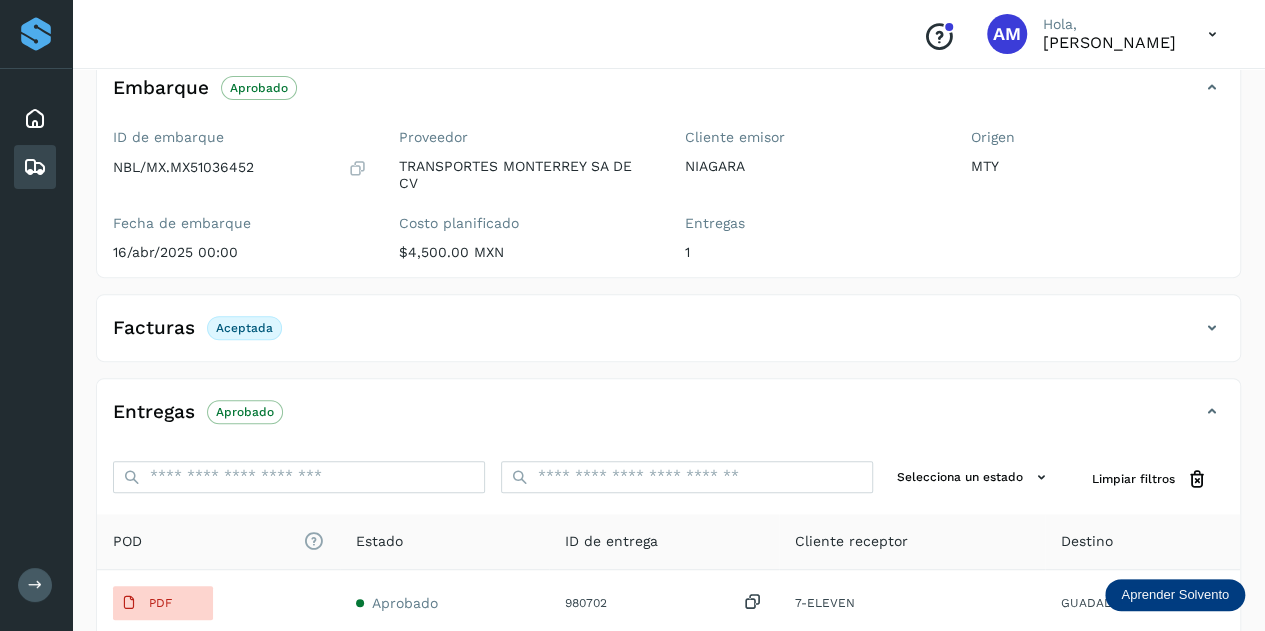 scroll, scrollTop: 300, scrollLeft: 0, axis: vertical 